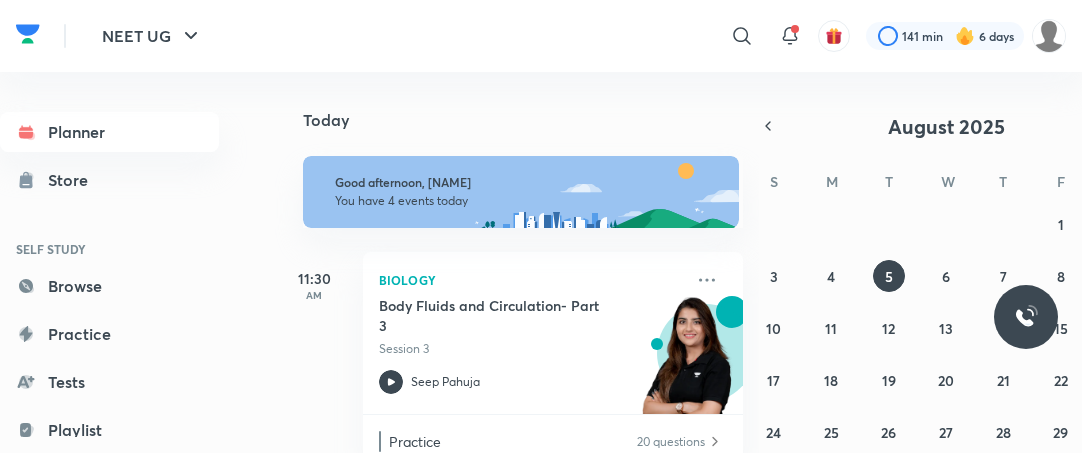scroll, scrollTop: 0, scrollLeft: 0, axis: both 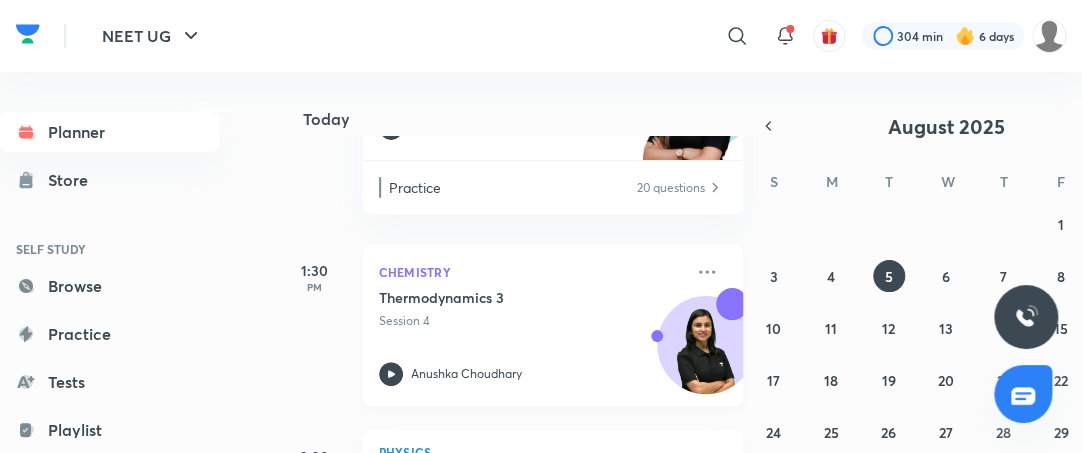 click 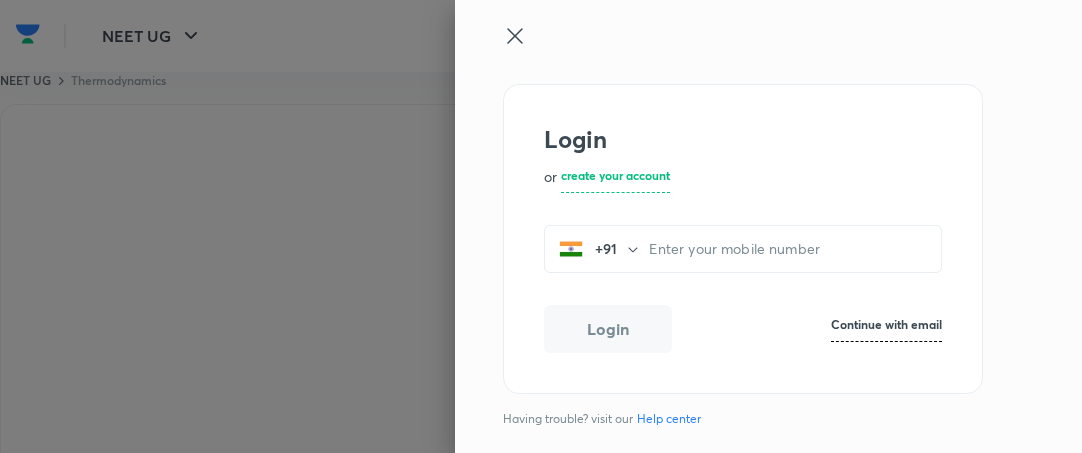 scroll, scrollTop: 0, scrollLeft: 0, axis: both 